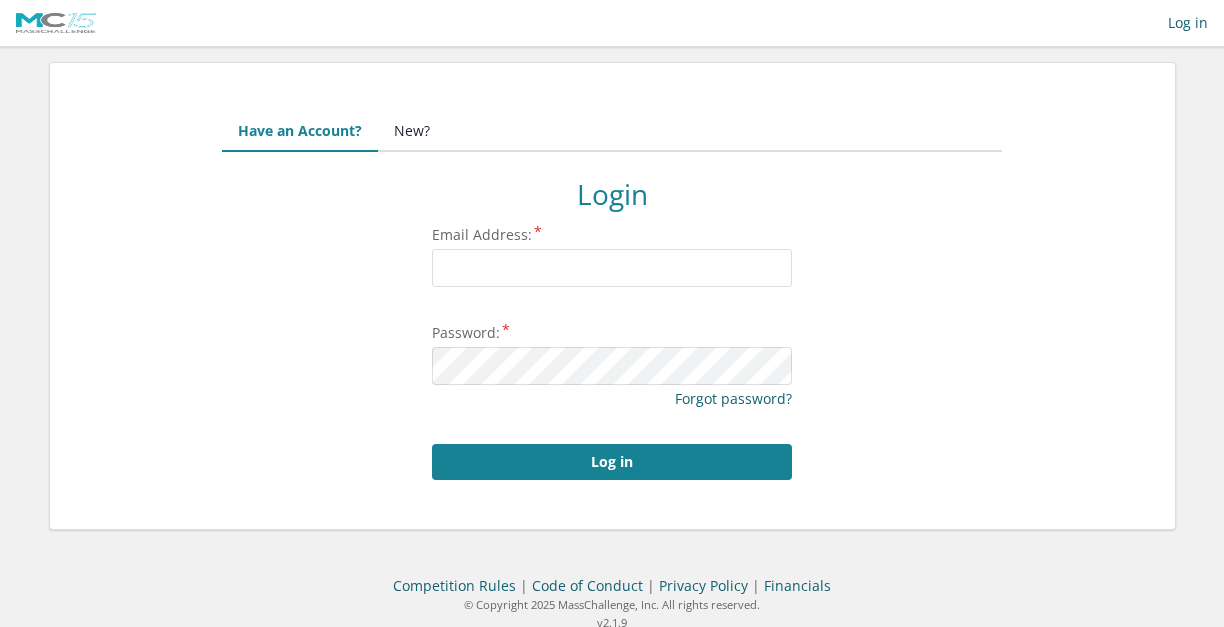 scroll, scrollTop: 0, scrollLeft: 0, axis: both 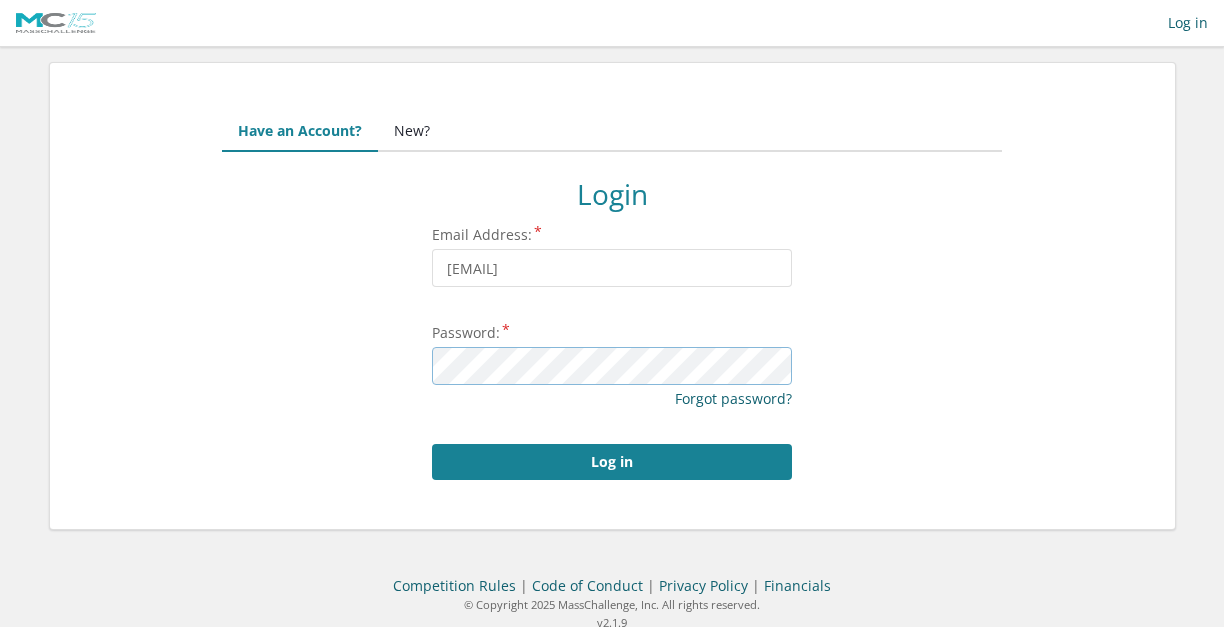 click on "Log in" at bounding box center (612, 462) 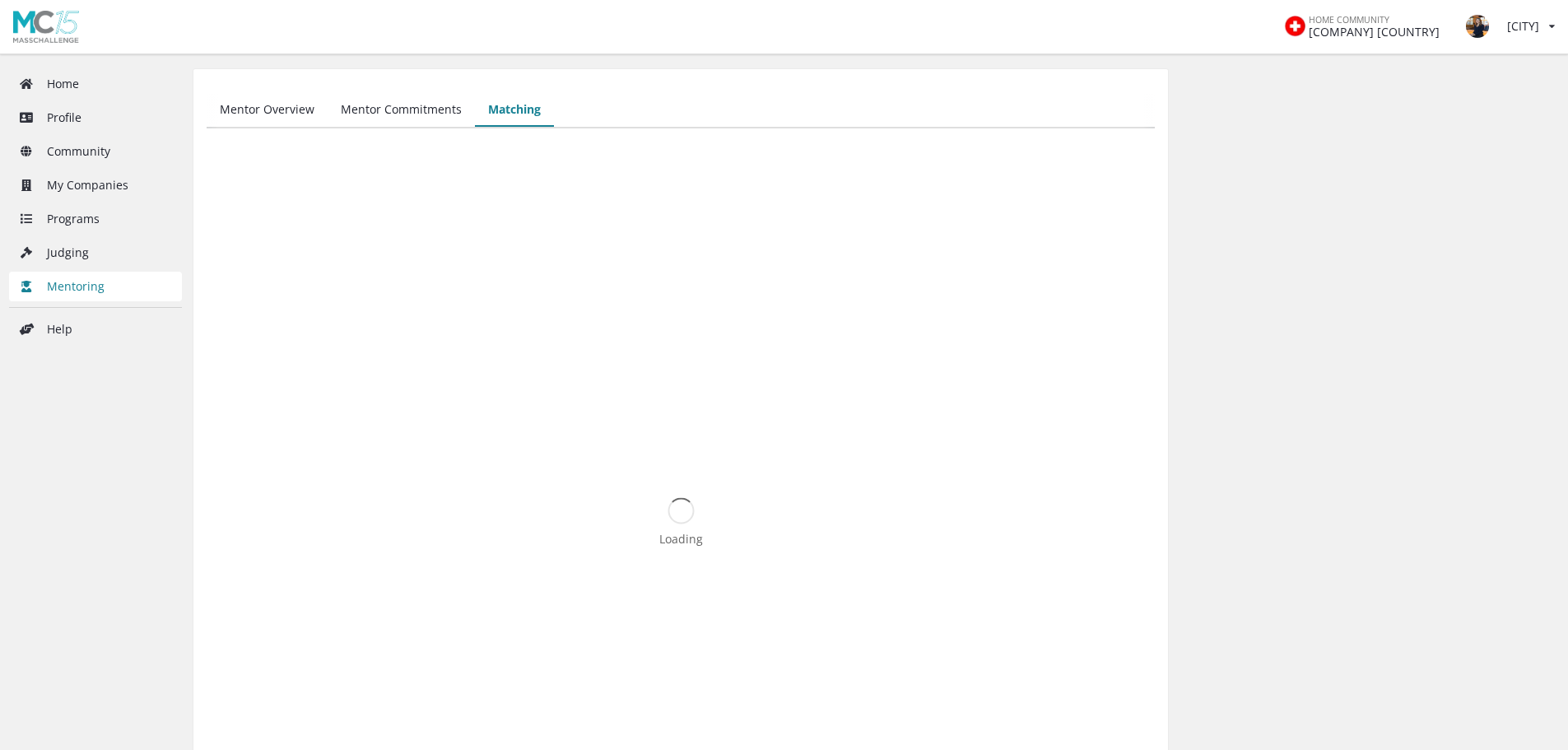 scroll, scrollTop: 0, scrollLeft: 0, axis: both 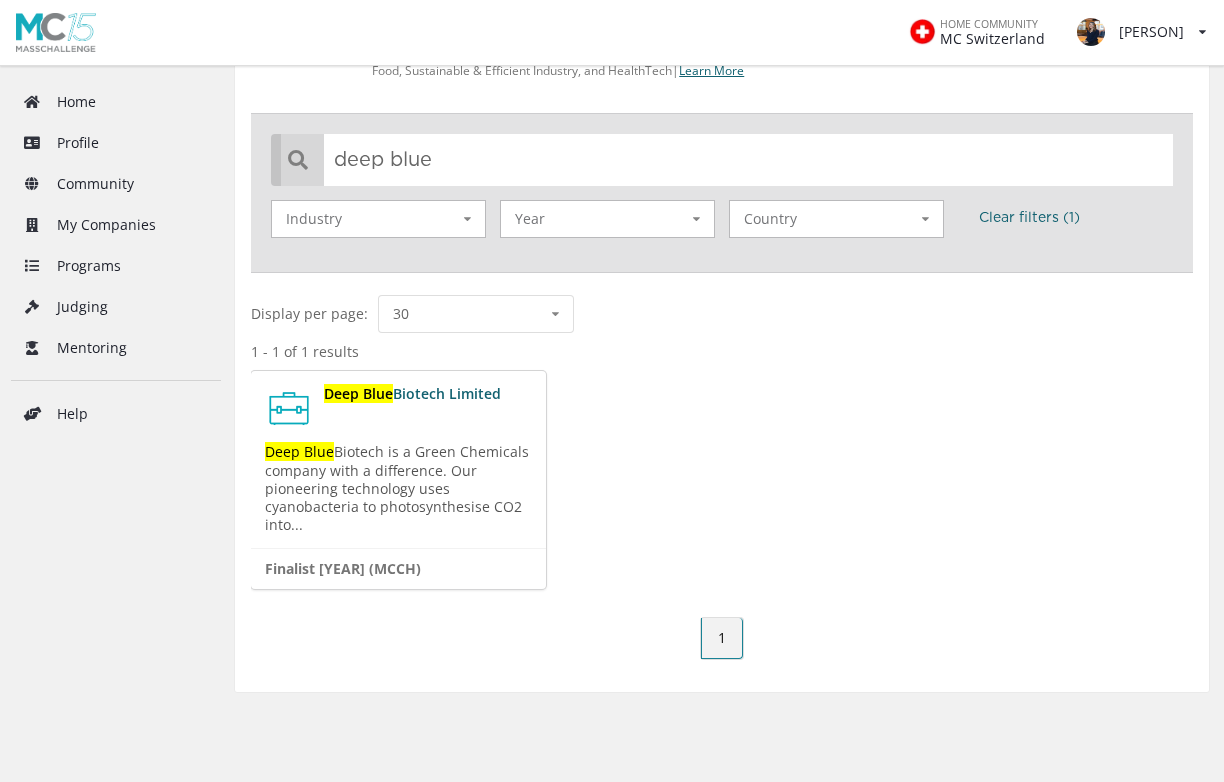 click on "Biotech is a Green Chemicals company with a difference. Our pioneering technology uses cyanobacteria to photosynthesise CO2 into..." at bounding box center (397, 488) 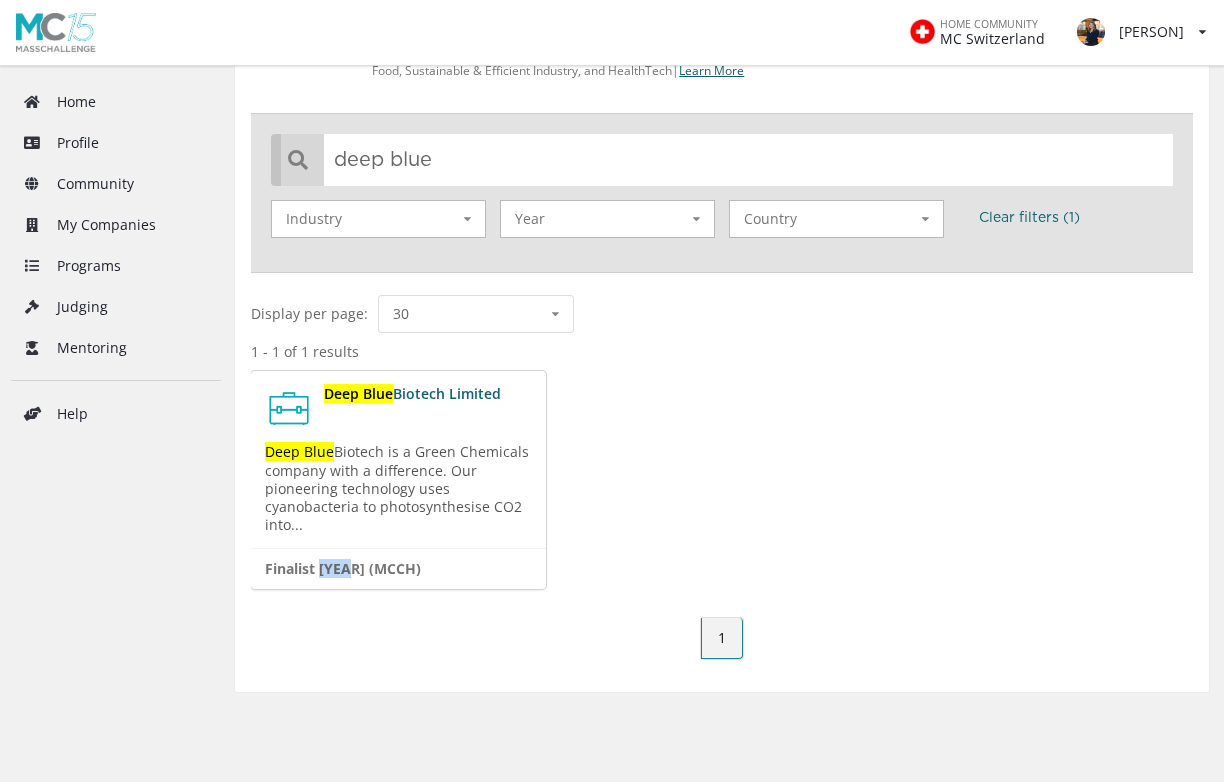 click on "Finalist 2025 (MCCH)" at bounding box center [336, 569] 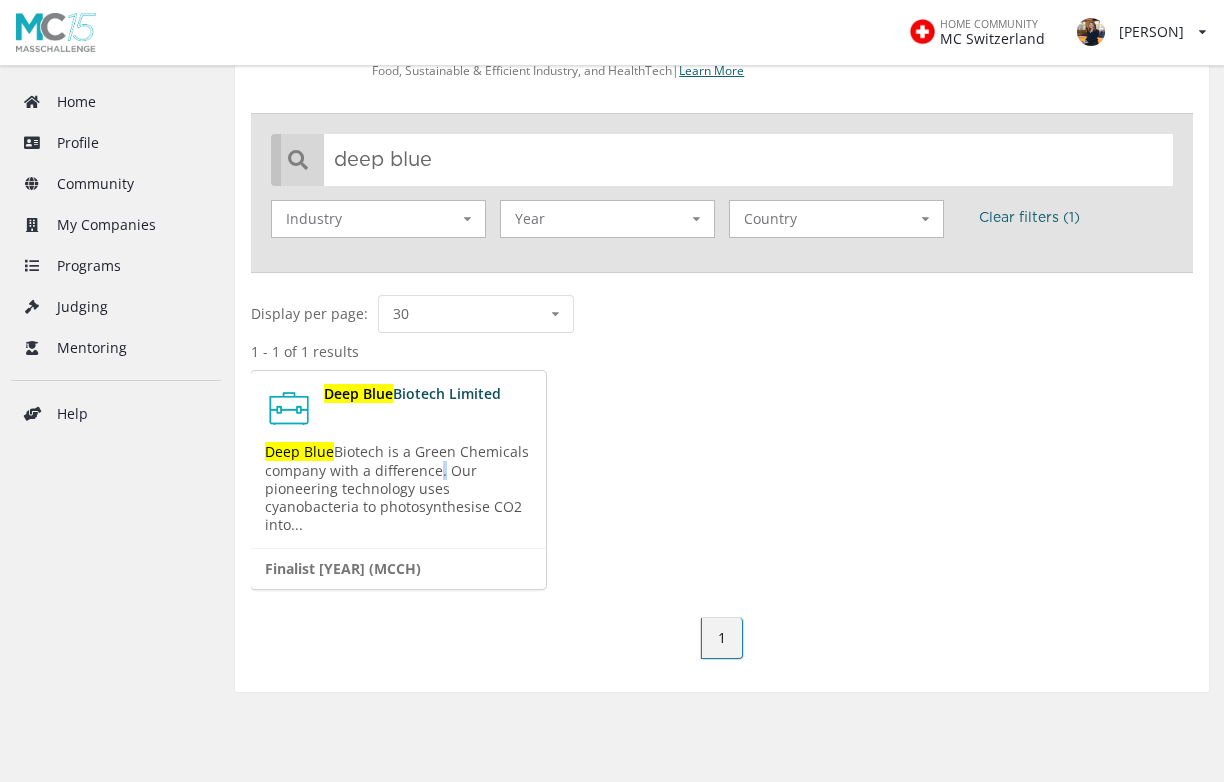 drag, startPoint x: 434, startPoint y: 464, endPoint x: 404, endPoint y: 395, distance: 75.23962 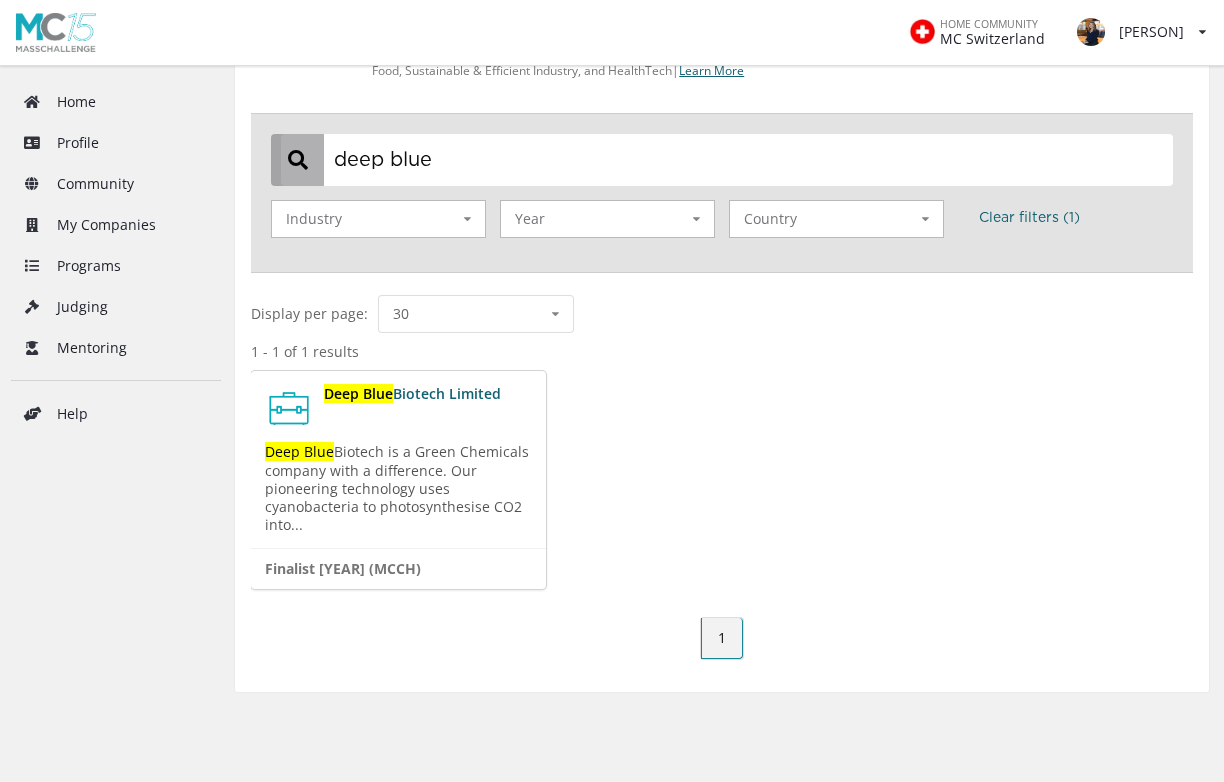 drag, startPoint x: 453, startPoint y: 163, endPoint x: 323, endPoint y: 186, distance: 132.01894 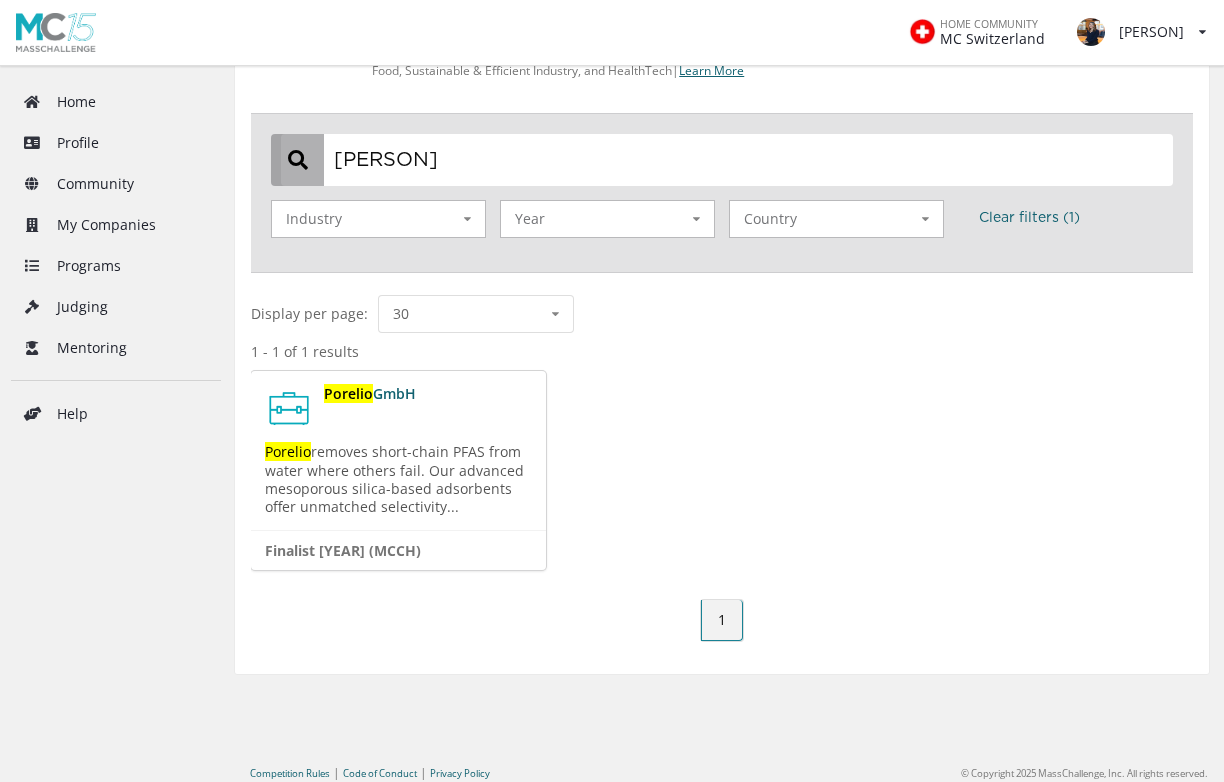 drag, startPoint x: 429, startPoint y: 146, endPoint x: 338, endPoint y: 181, distance: 97.49872 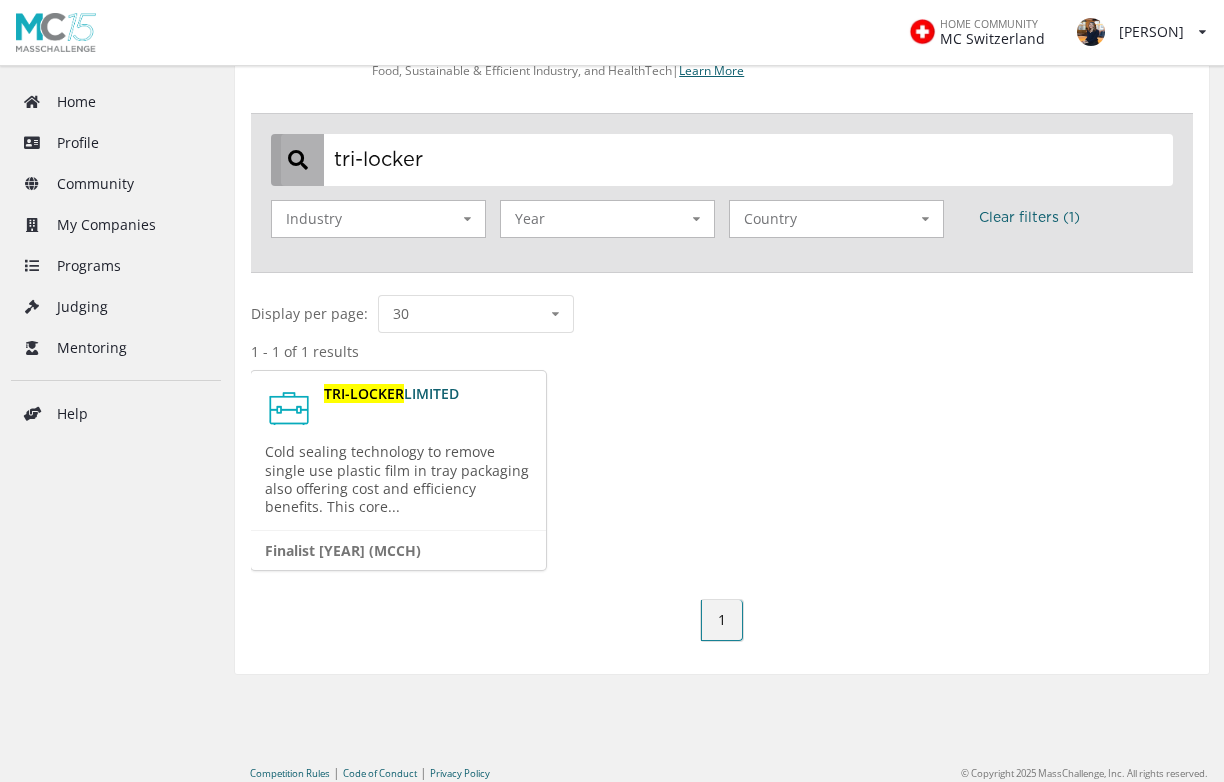 drag, startPoint x: 428, startPoint y: 159, endPoint x: 288, endPoint y: 179, distance: 141.42136 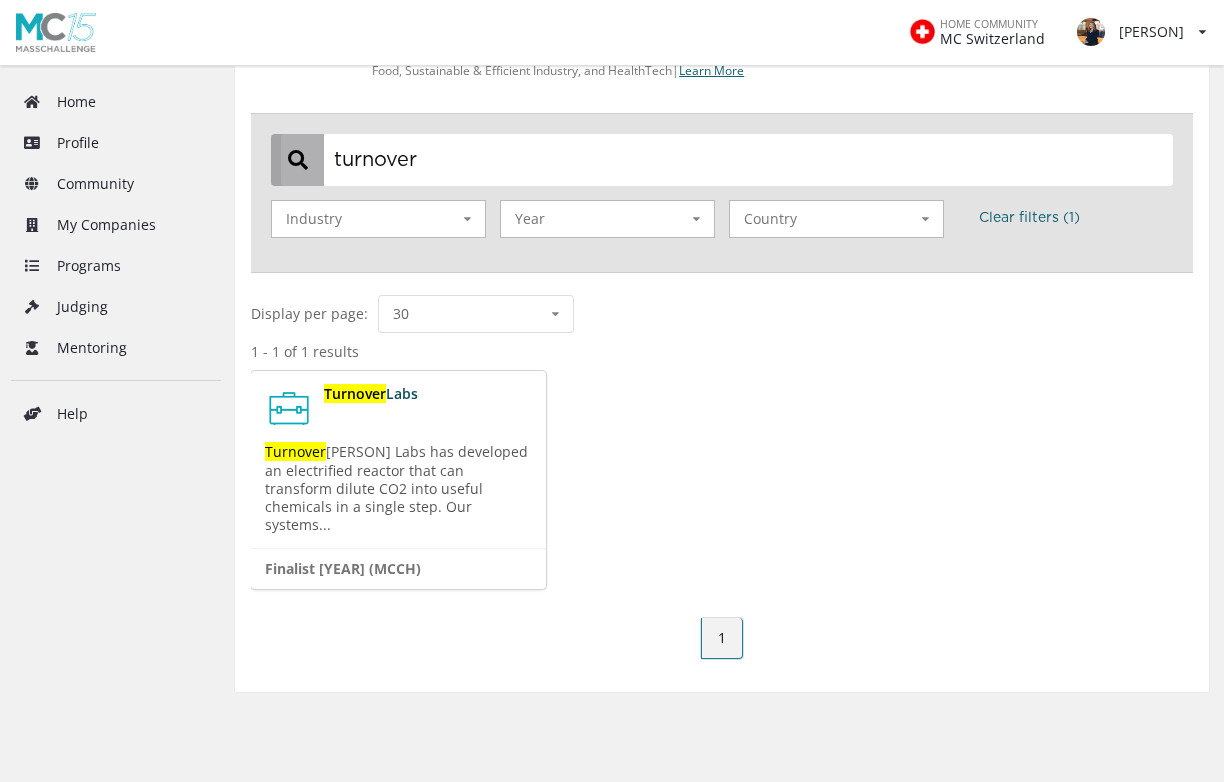 type on "turnover" 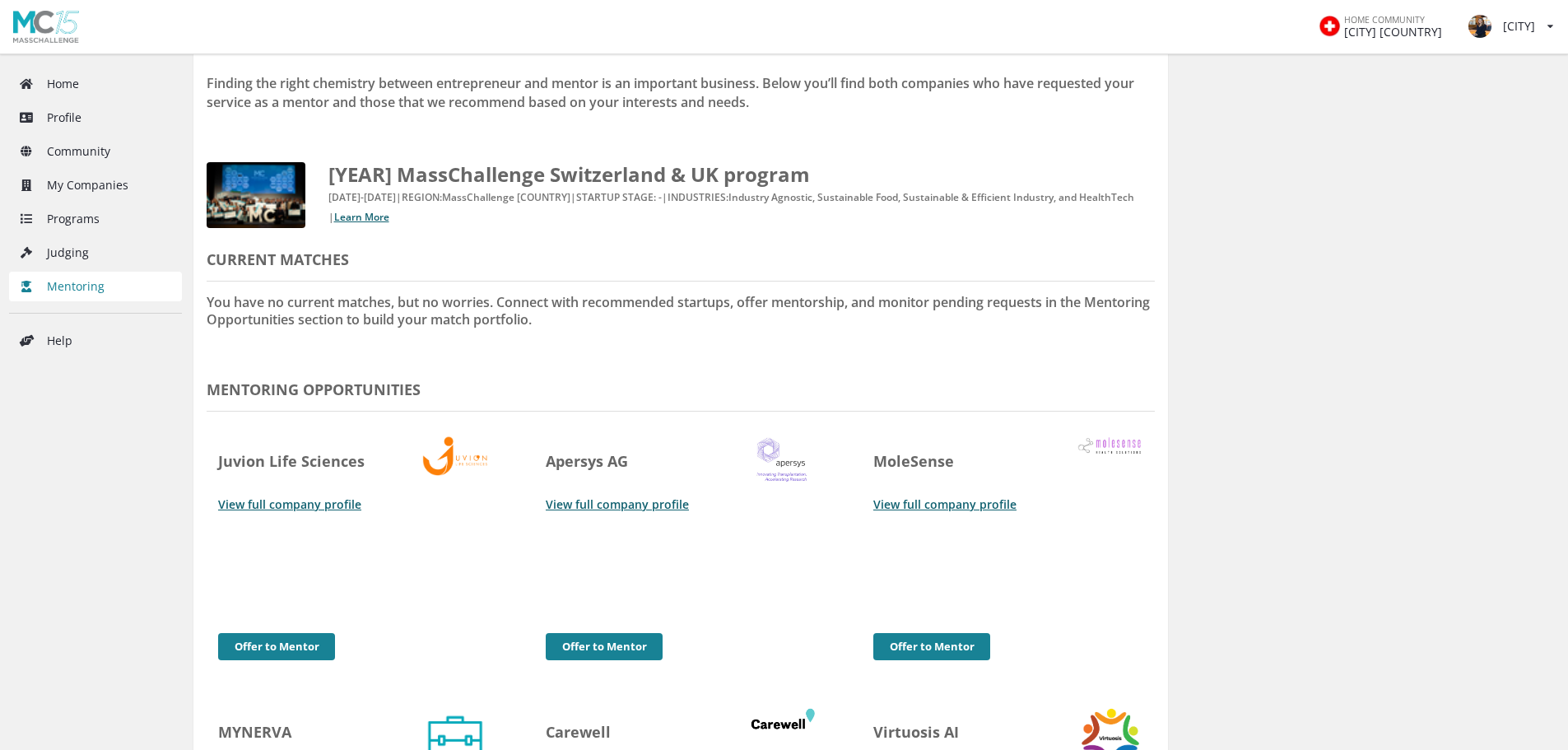 scroll, scrollTop: 80, scrollLeft: 0, axis: vertical 